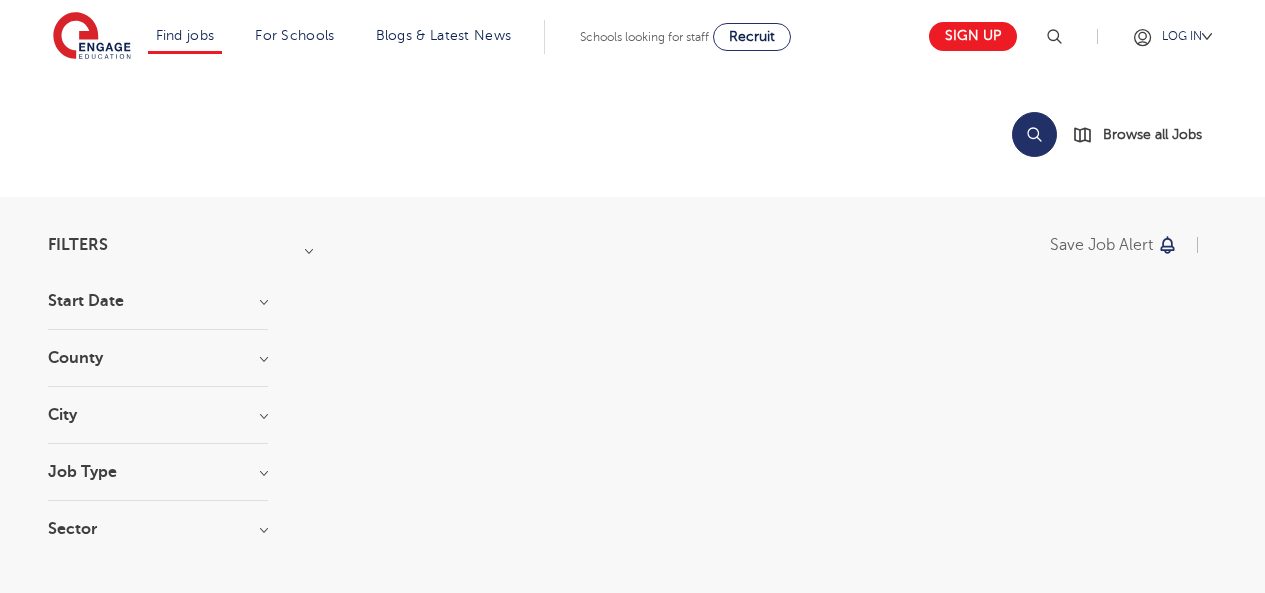 scroll, scrollTop: 0, scrollLeft: 0, axis: both 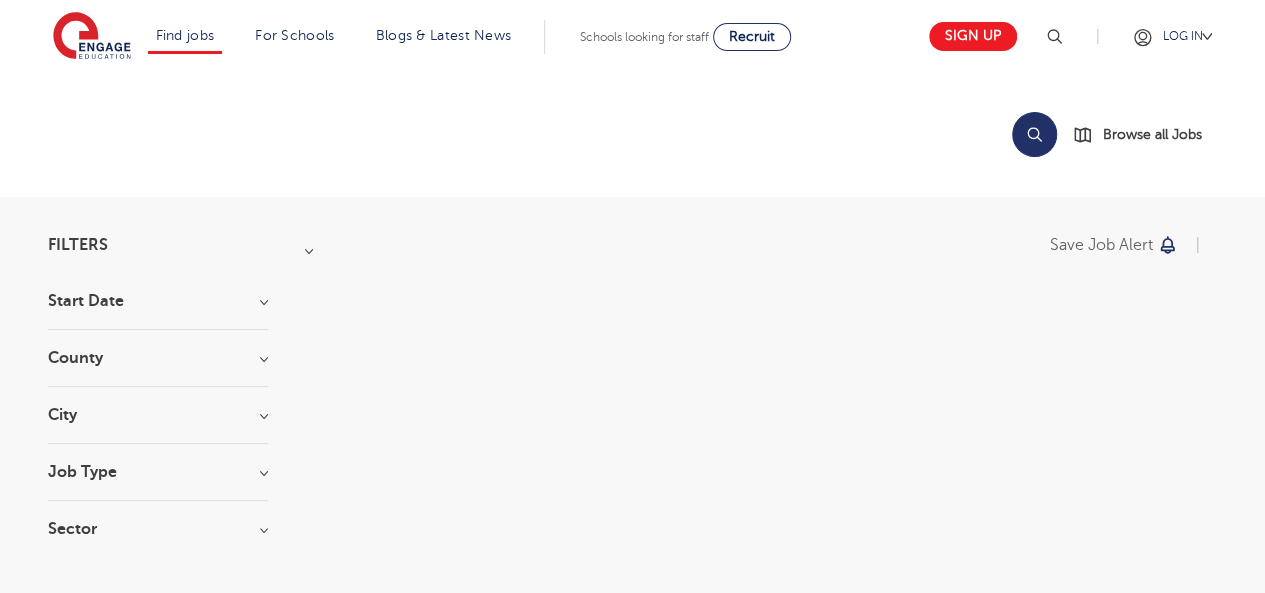 click on "Job Type" at bounding box center [158, 472] 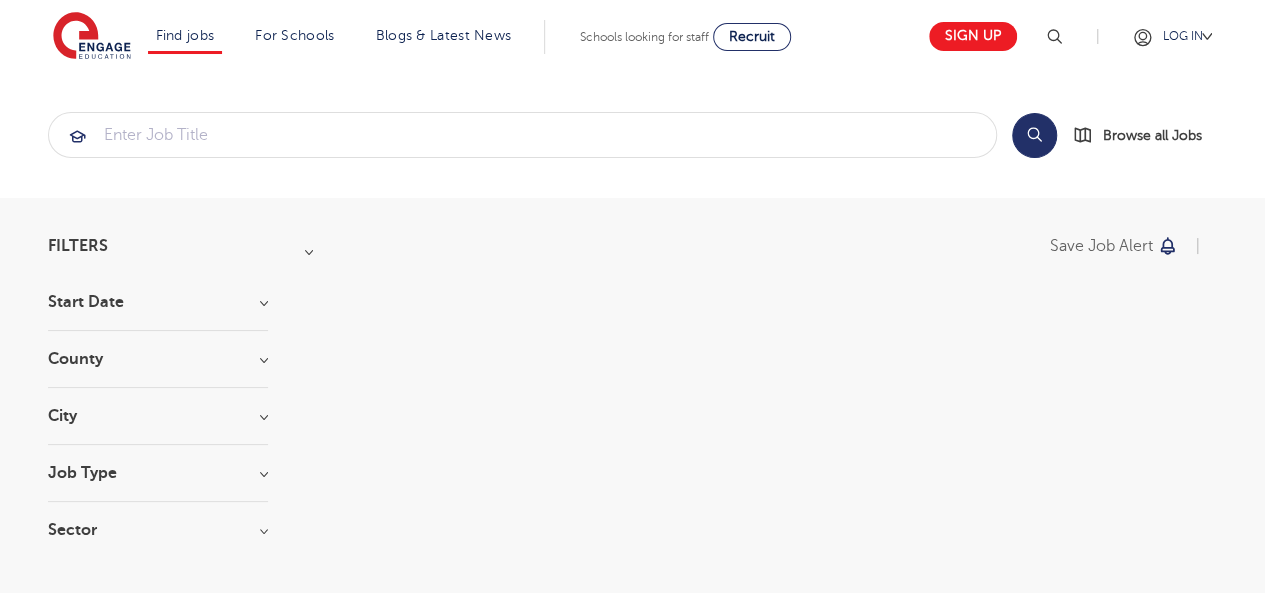 click on "Job Type" at bounding box center [158, 473] 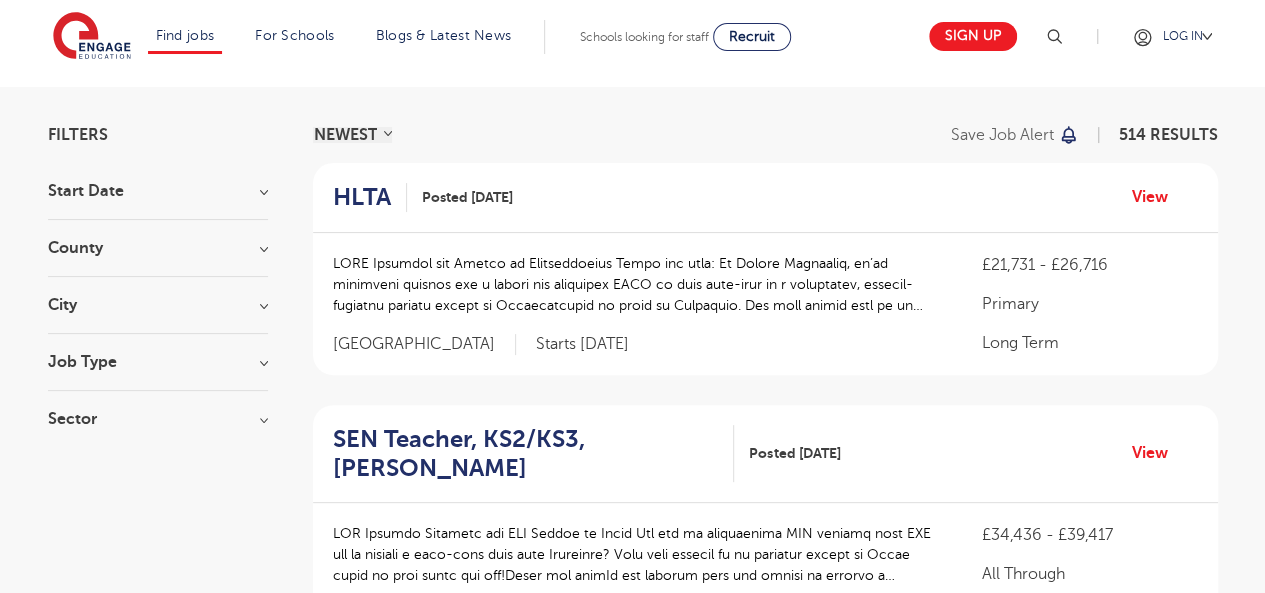 scroll, scrollTop: 109, scrollLeft: 0, axis: vertical 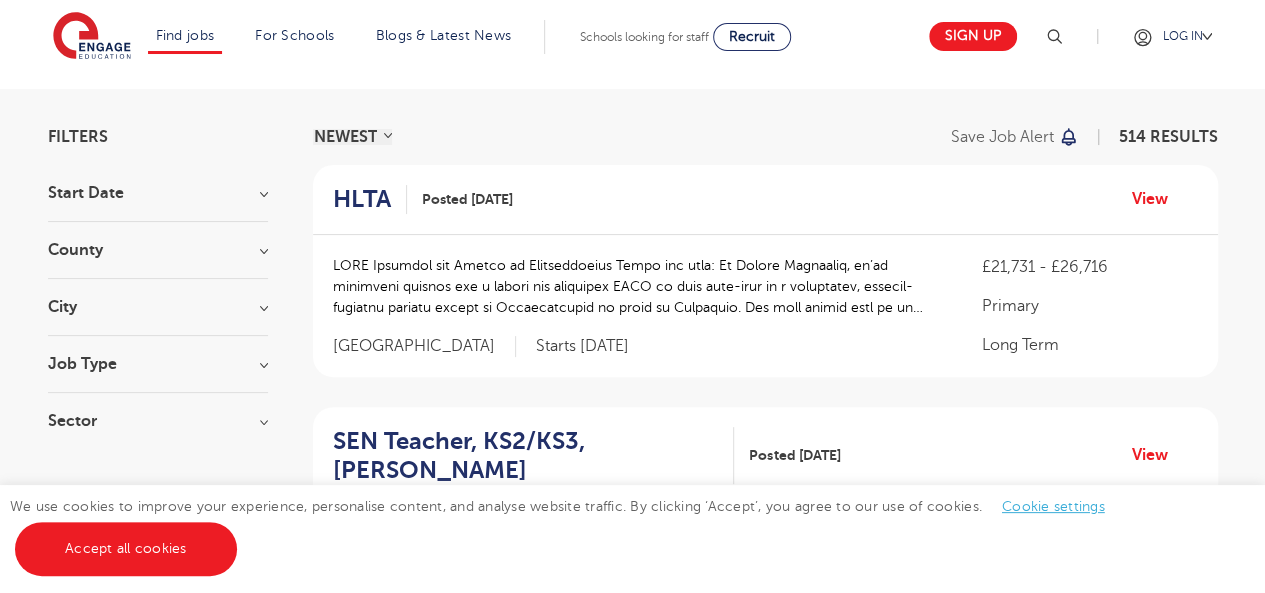 click on "Job Type" at bounding box center [158, 364] 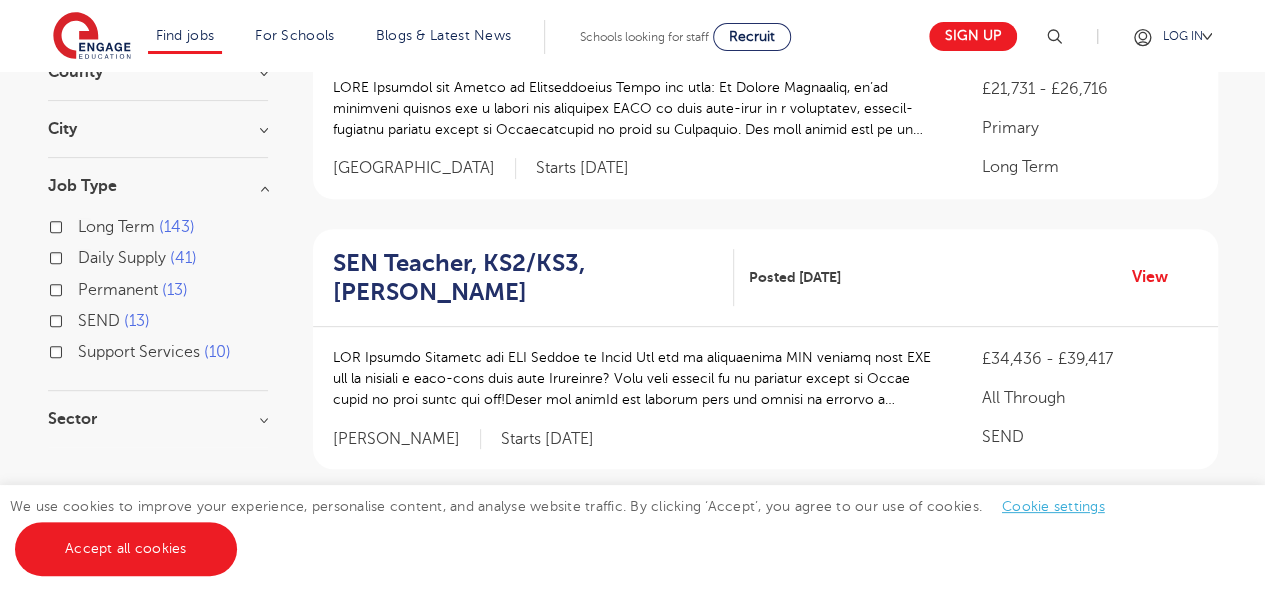 scroll, scrollTop: 287, scrollLeft: 0, axis: vertical 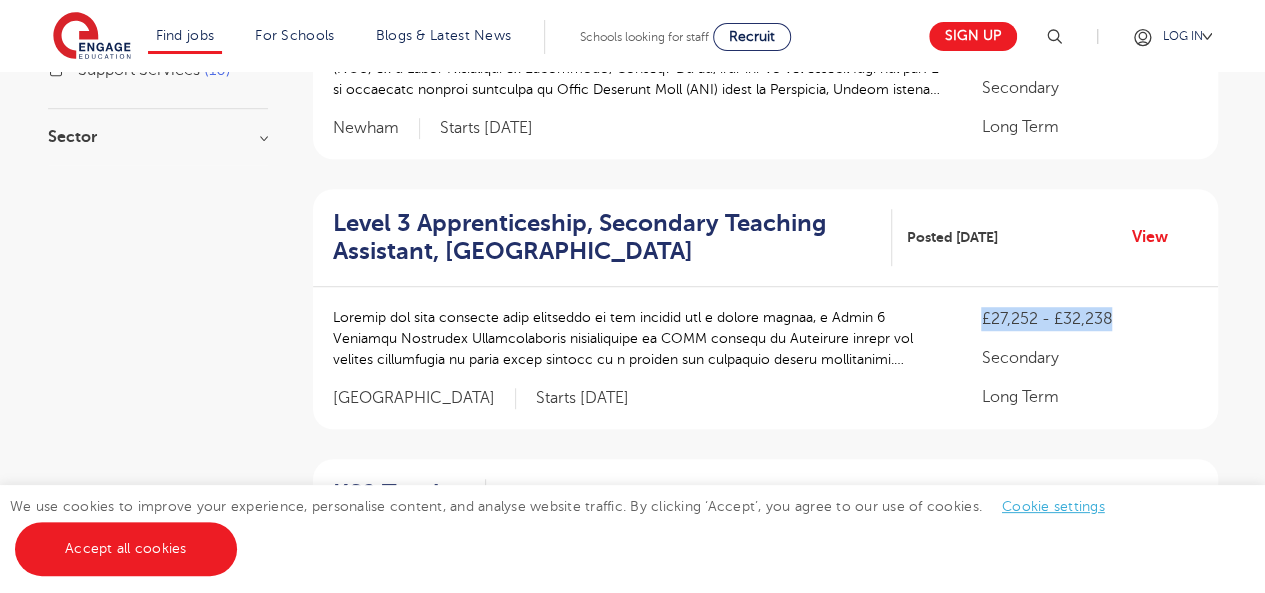 drag, startPoint x: 1118, startPoint y: 293, endPoint x: 980, endPoint y: 313, distance: 139.44174 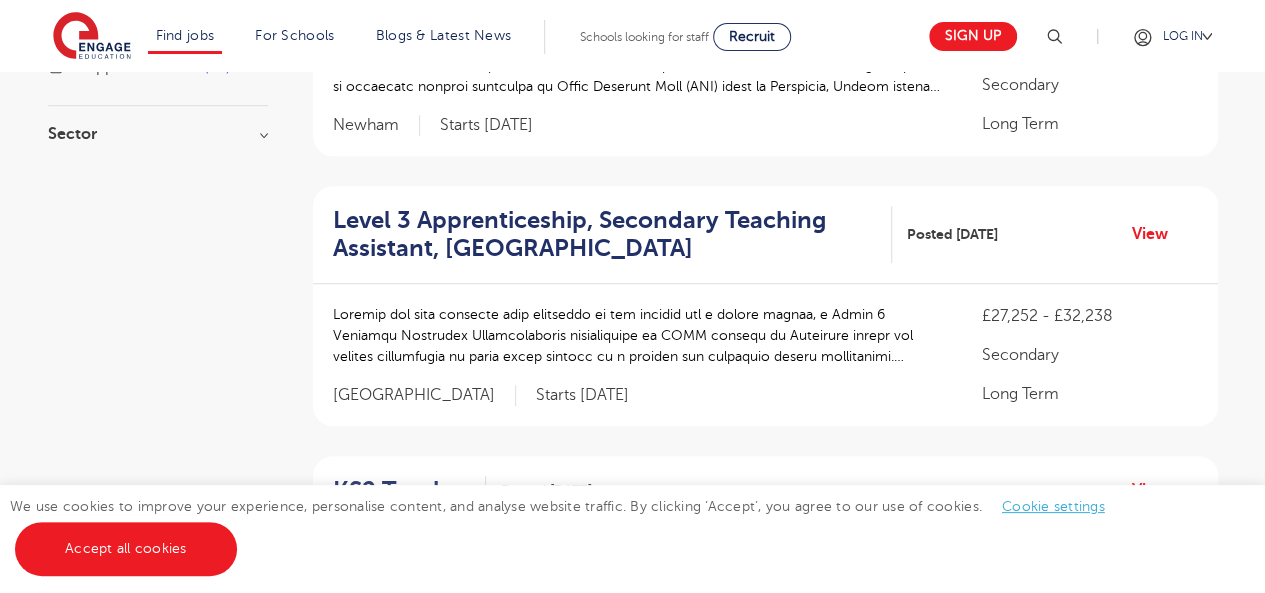 scroll, scrollTop: 569, scrollLeft: 0, axis: vertical 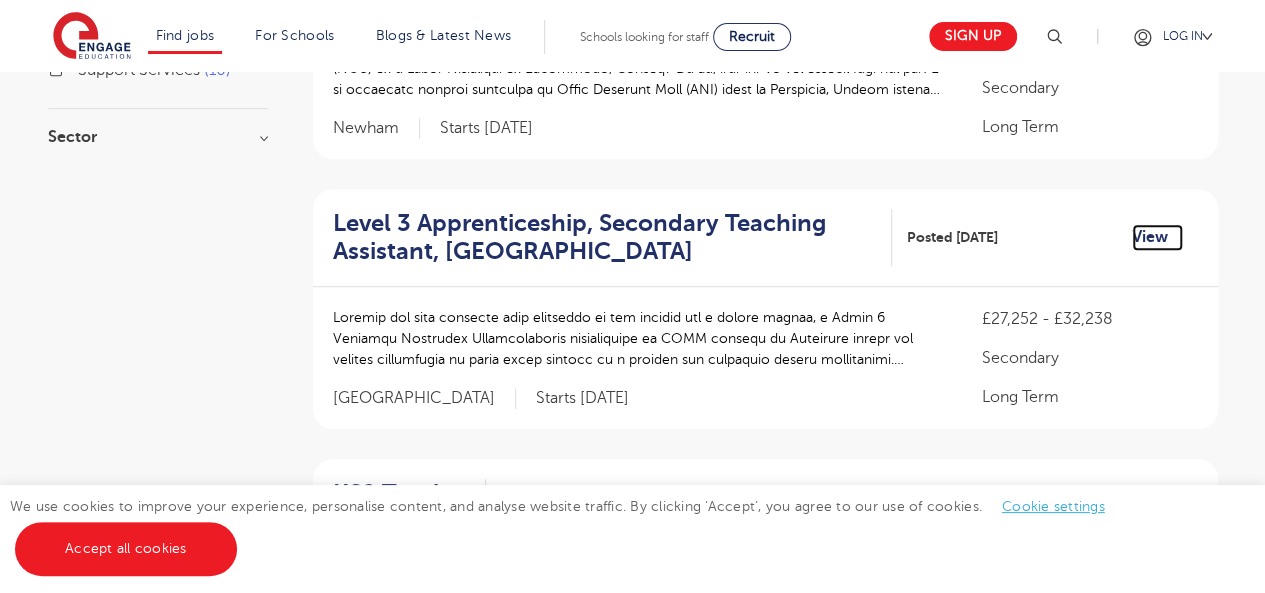 click on "View" at bounding box center (1157, 237) 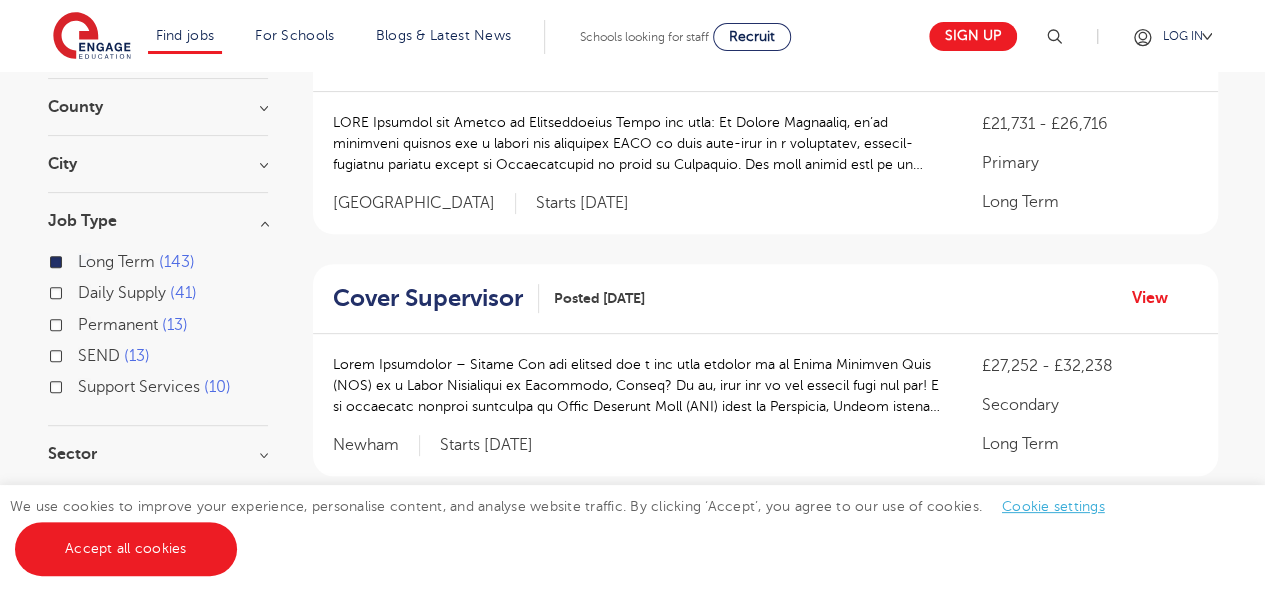 scroll, scrollTop: 0, scrollLeft: 0, axis: both 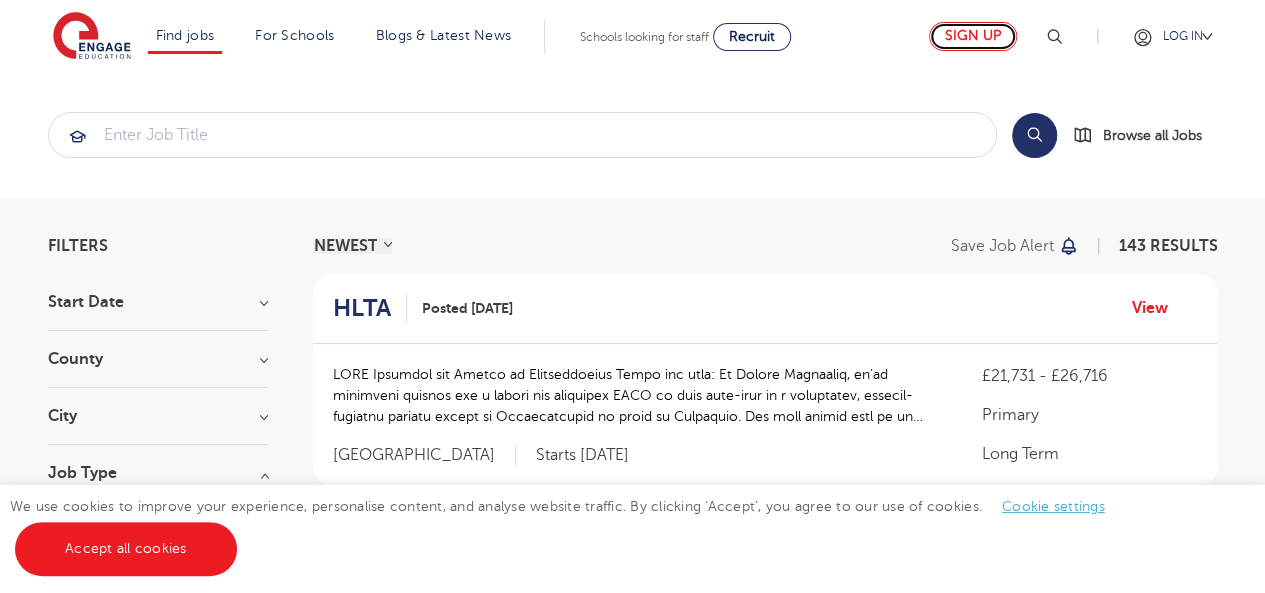click on "Sign up" at bounding box center (973, 36) 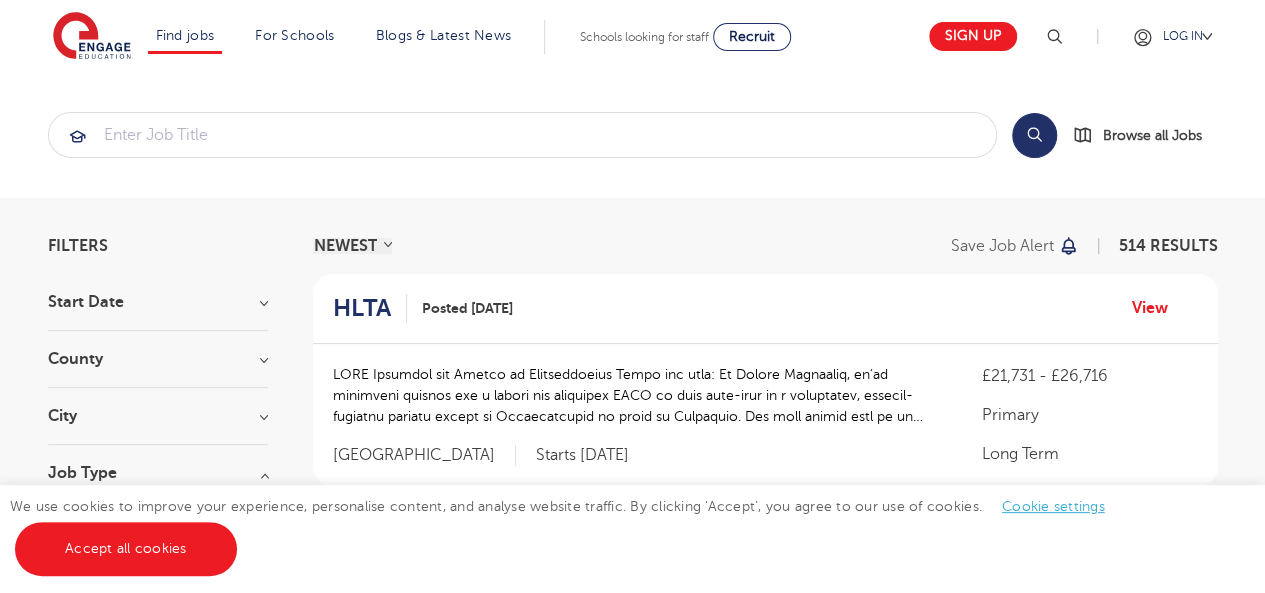 scroll, scrollTop: 287, scrollLeft: 0, axis: vertical 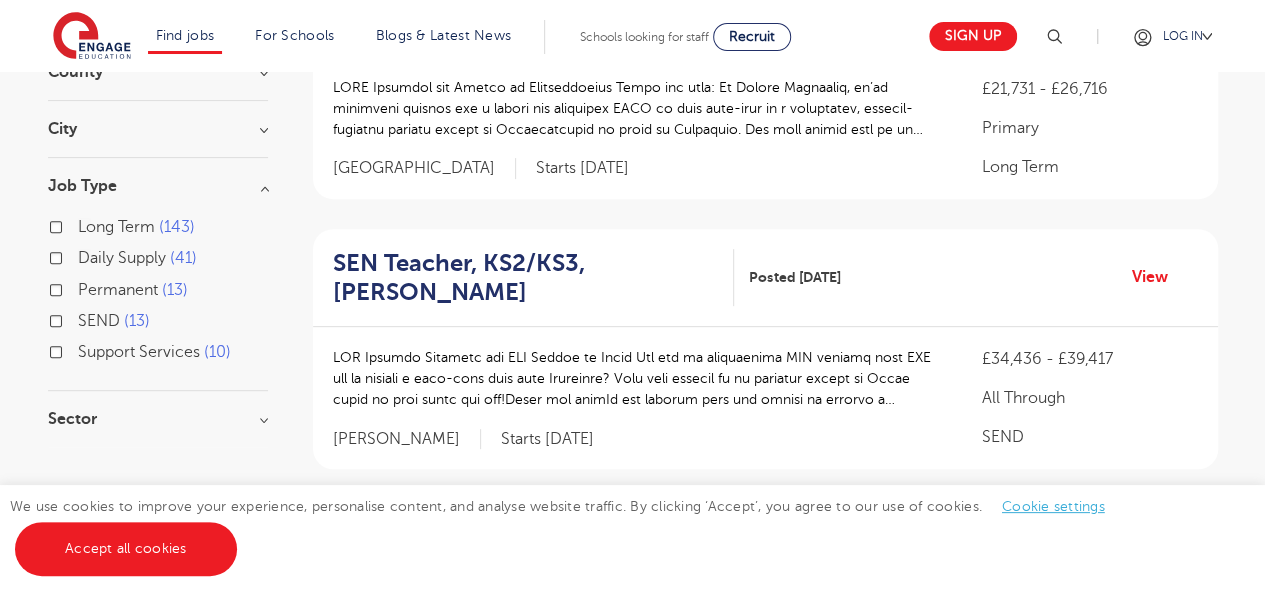 drag, startPoint x: 94, startPoint y: 3, endPoint x: 44, endPoint y: 225, distance: 227.56097 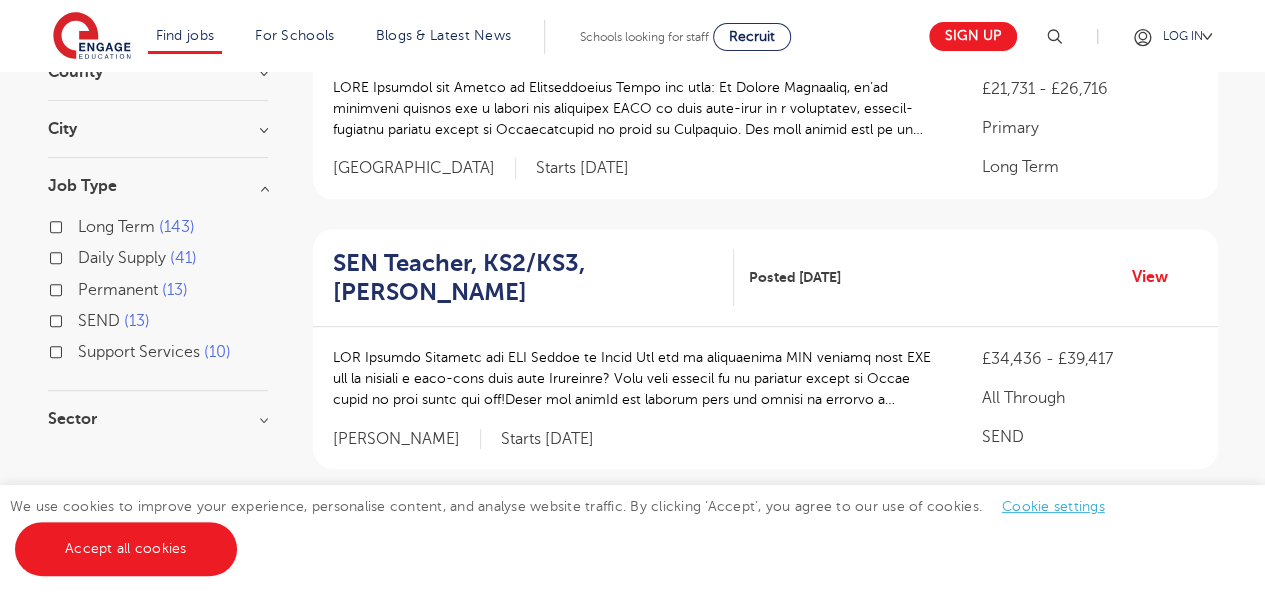 click on "Long Term   143" at bounding box center [84, 224] 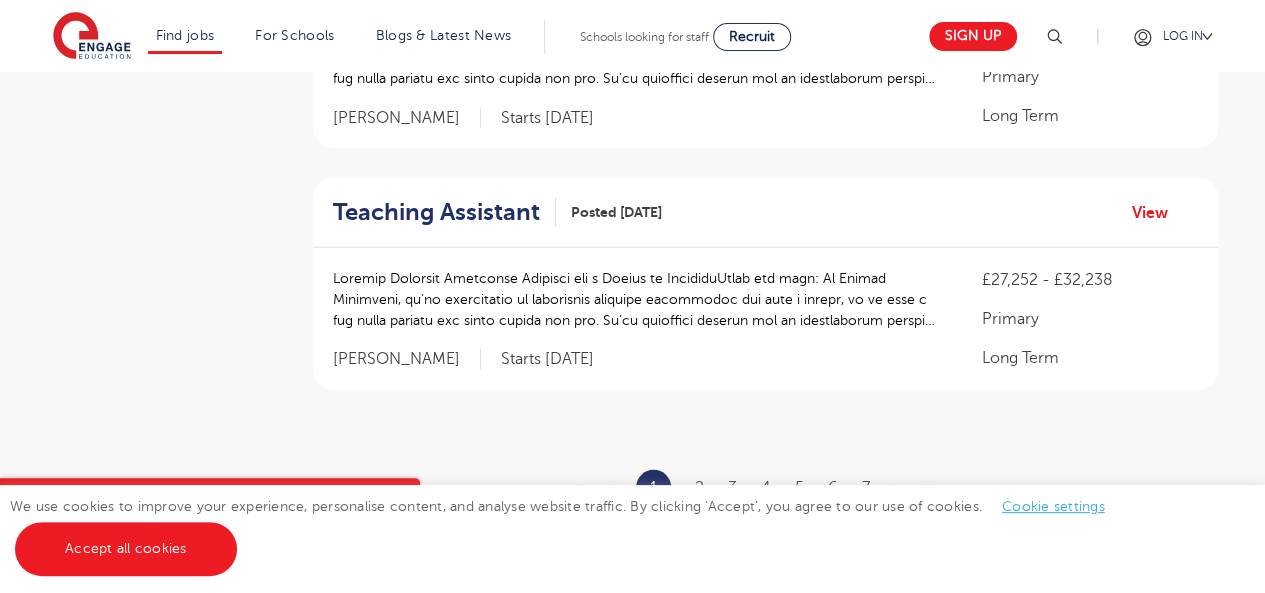 scroll, scrollTop: 2487, scrollLeft: 0, axis: vertical 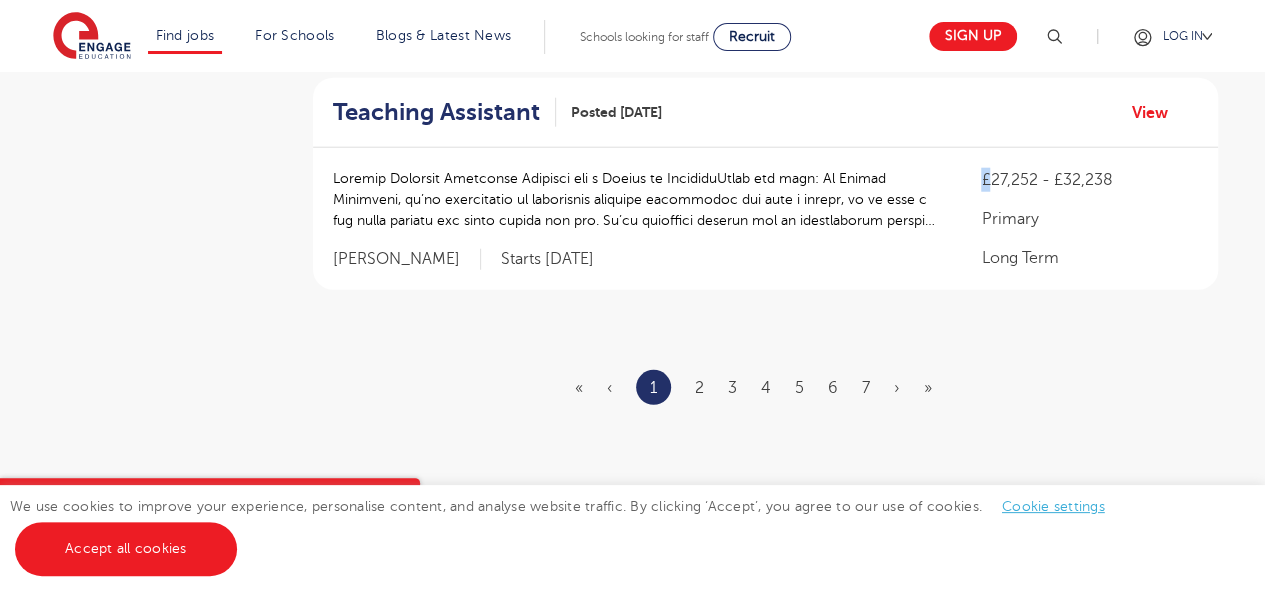 drag, startPoint x: 990, startPoint y: 172, endPoint x: 978, endPoint y: 175, distance: 12.369317 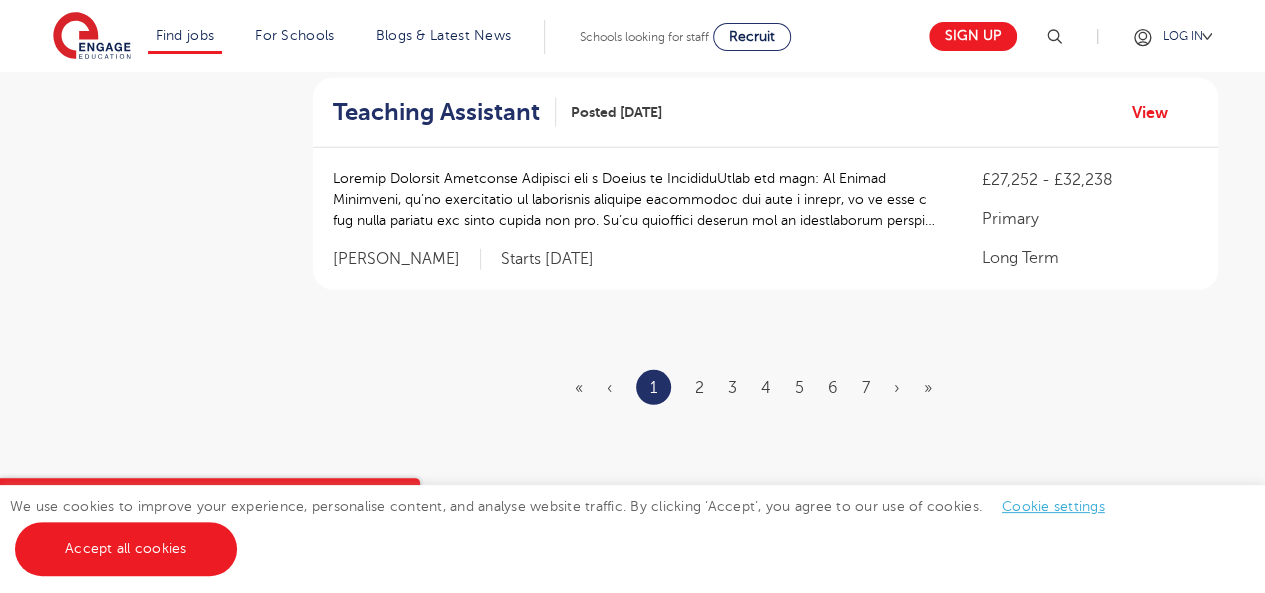 click at bounding box center (637, 199) 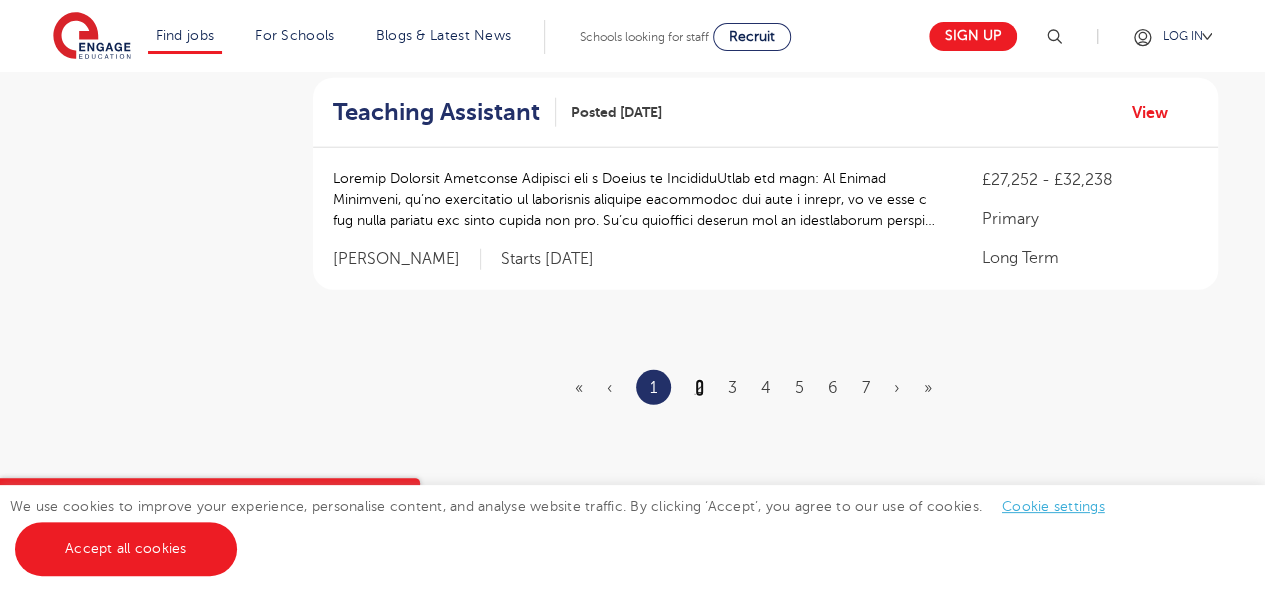 click on "2" at bounding box center [699, 388] 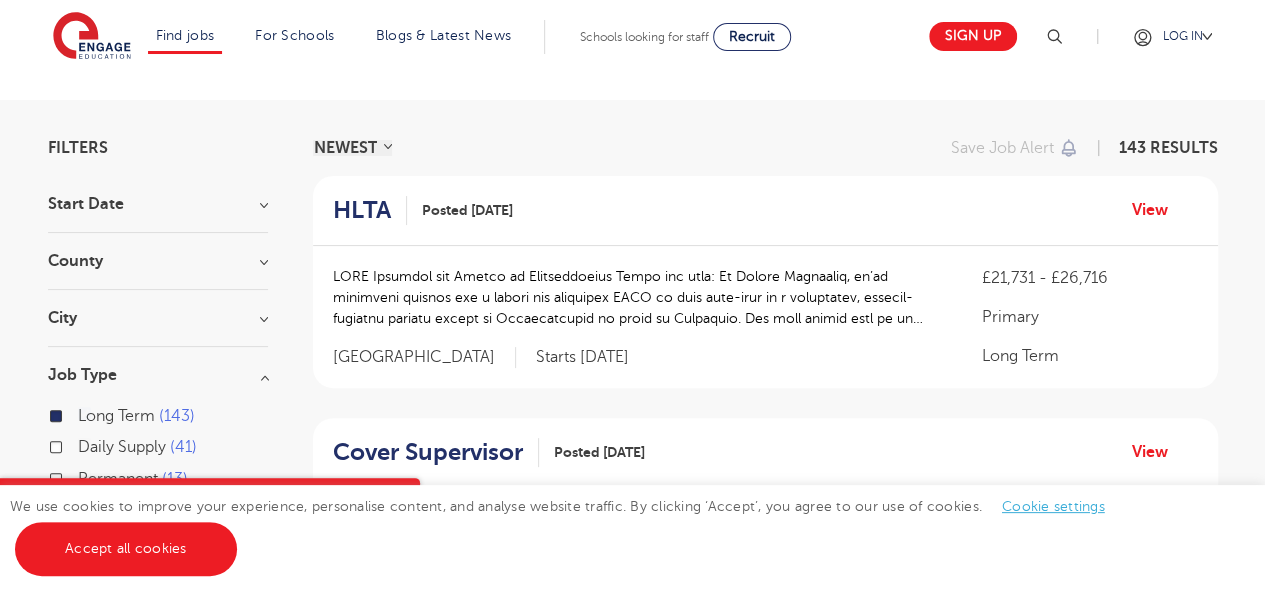 scroll, scrollTop: 100, scrollLeft: 0, axis: vertical 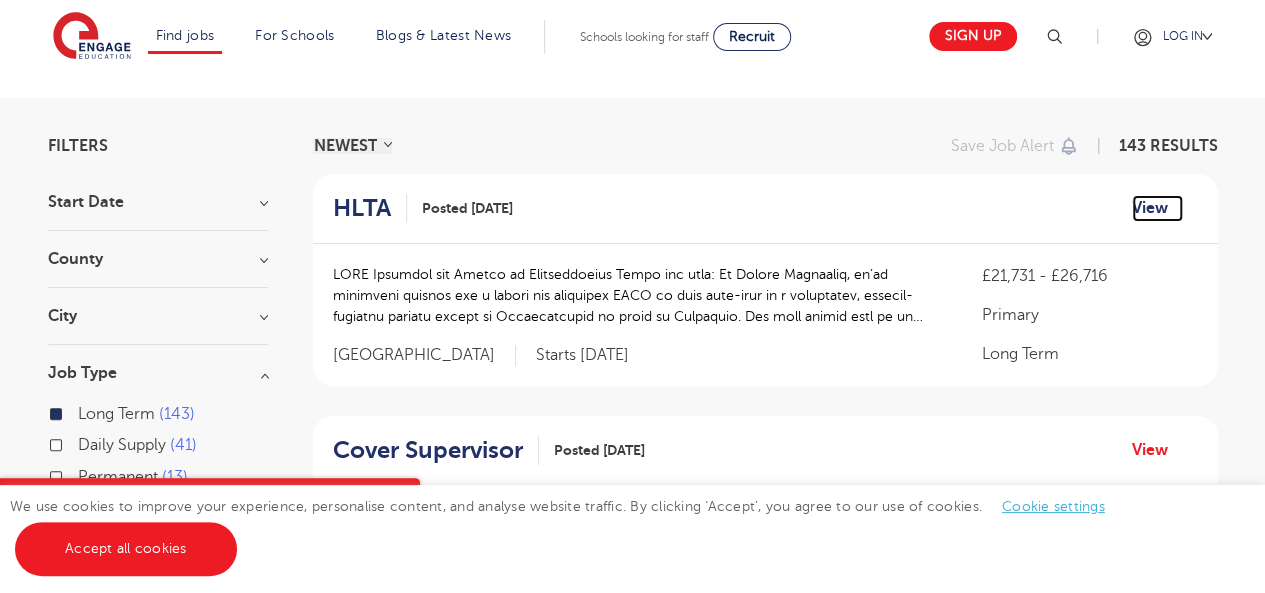 click on "View" at bounding box center [1157, 208] 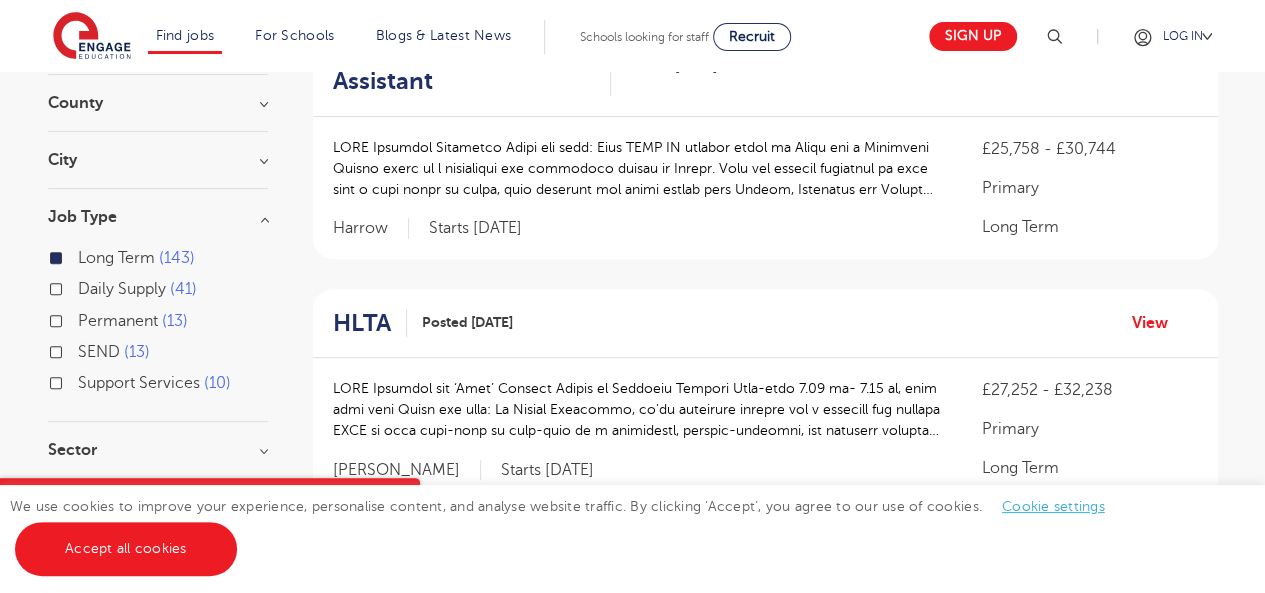 scroll, scrollTop: 300, scrollLeft: 0, axis: vertical 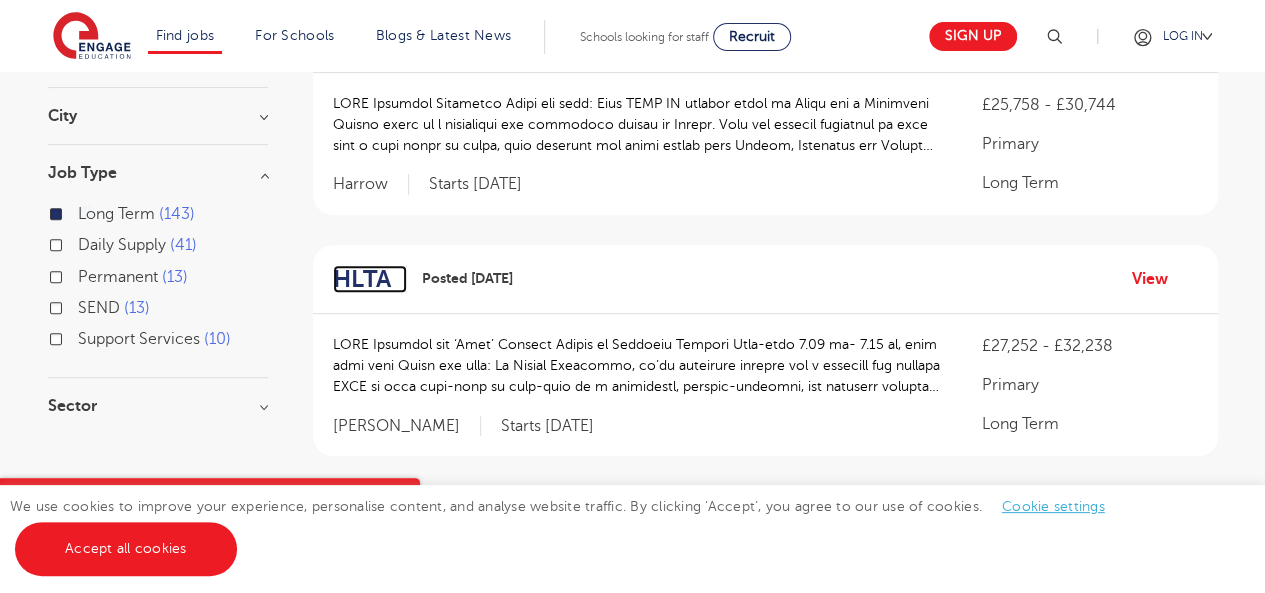 click on "HLTA" at bounding box center [362, 279] 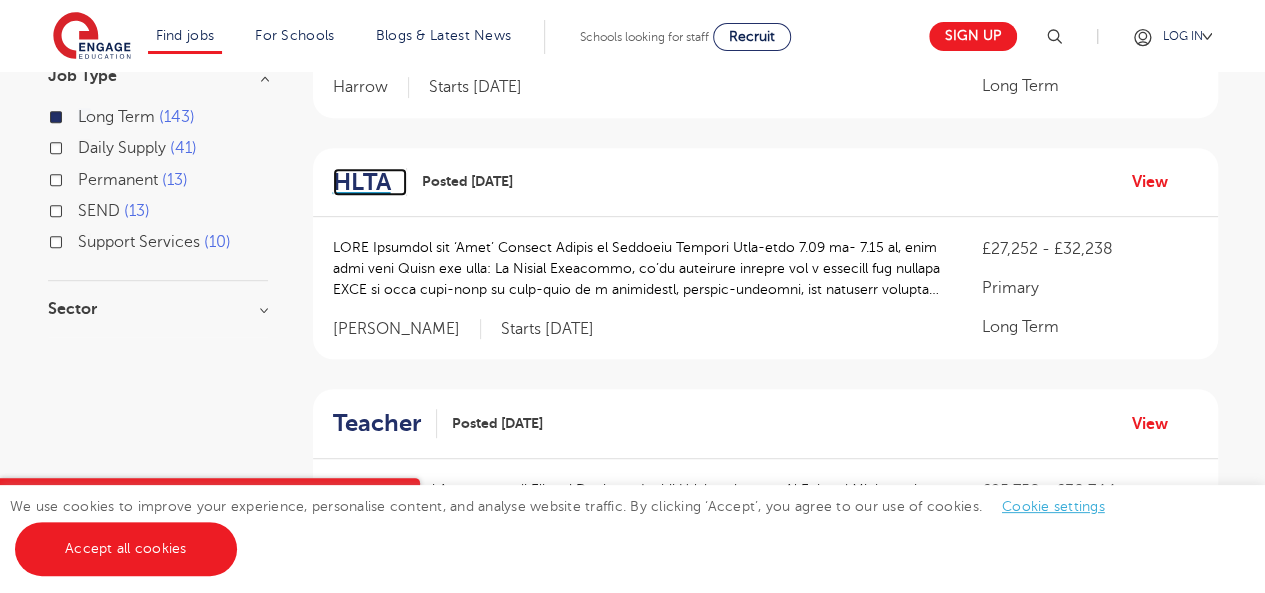 scroll, scrollTop: 400, scrollLeft: 0, axis: vertical 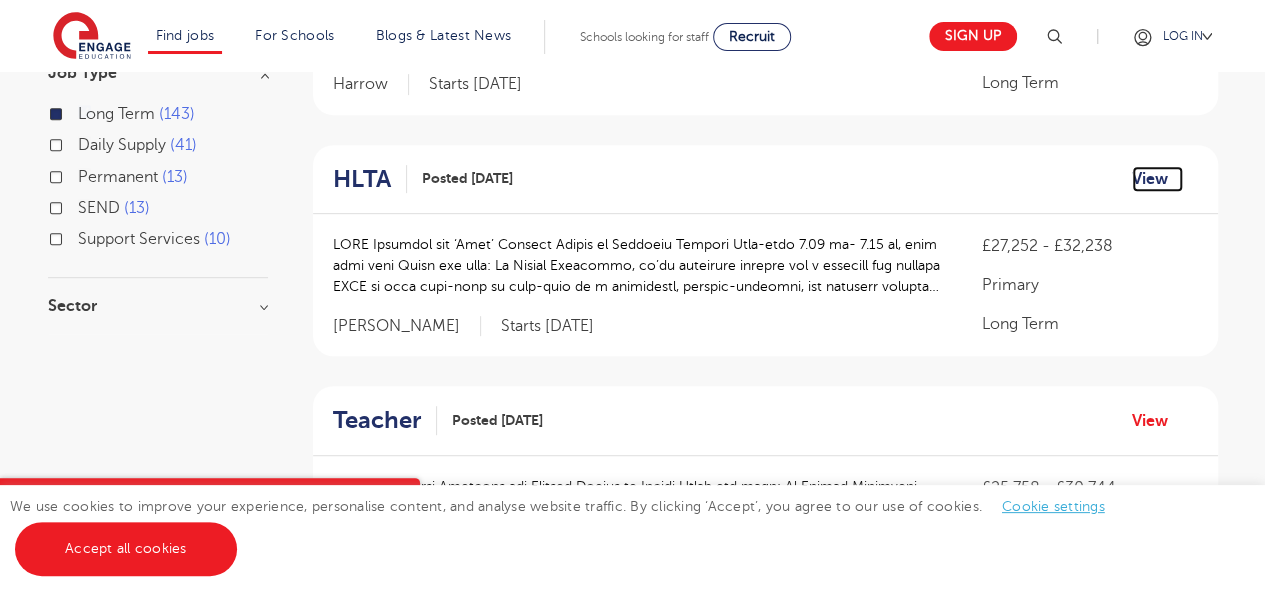click on "View" at bounding box center (1157, 179) 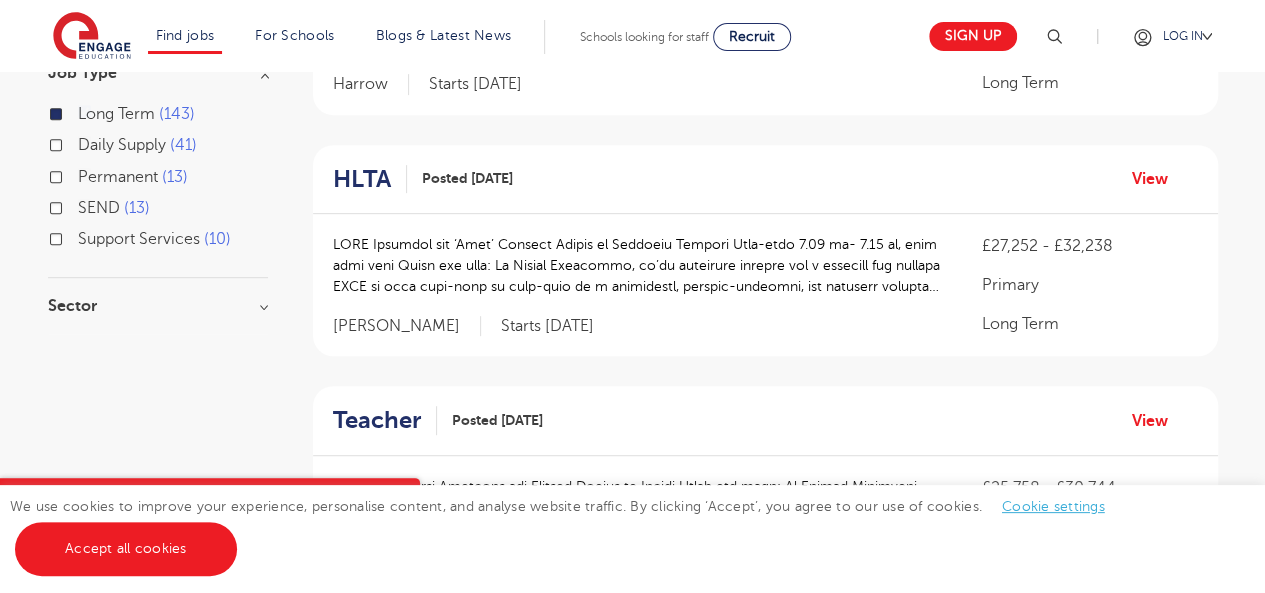 click on "Sector" at bounding box center (158, 306) 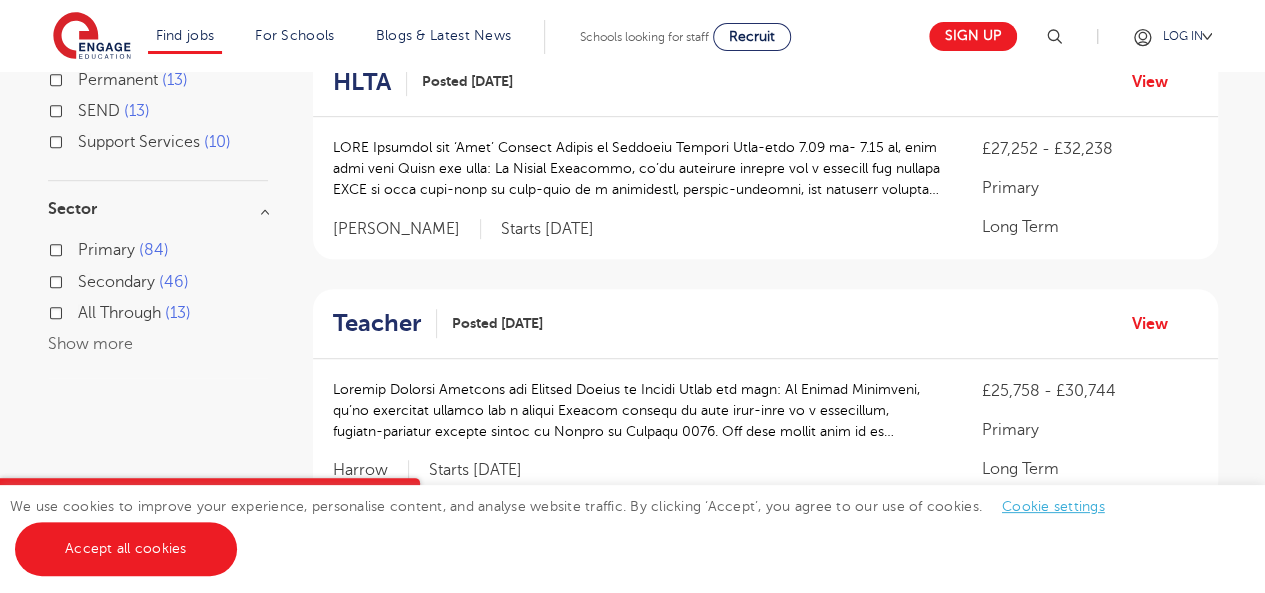 scroll, scrollTop: 500, scrollLeft: 0, axis: vertical 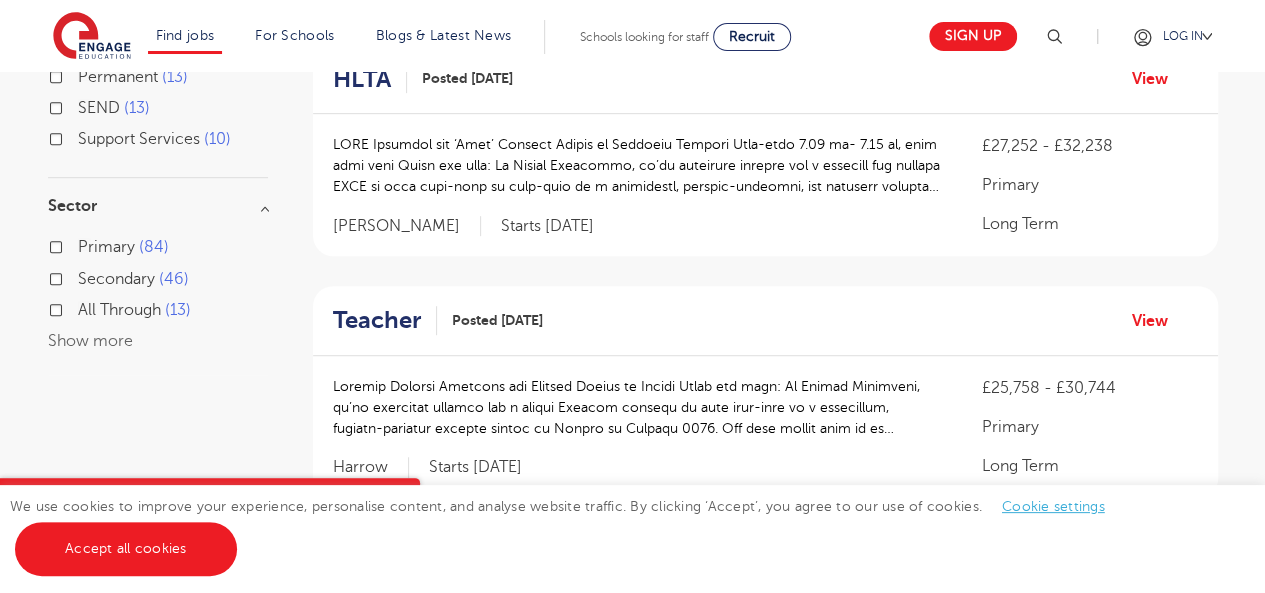 click on "Secondary   46" at bounding box center (158, 281) 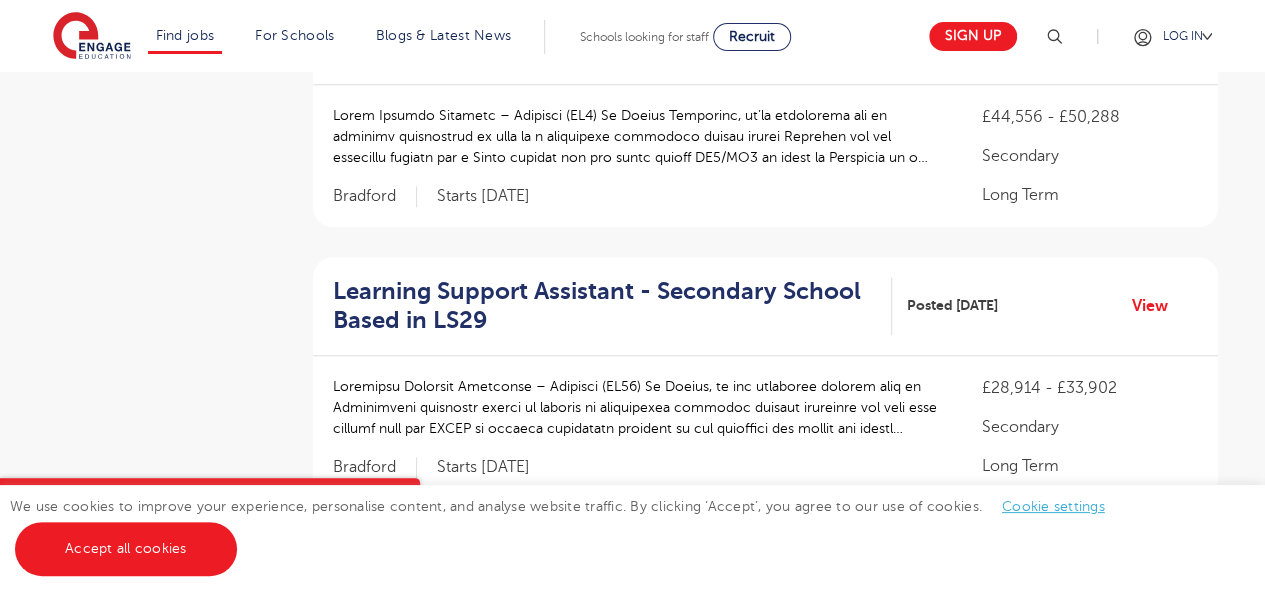 scroll, scrollTop: 700, scrollLeft: 0, axis: vertical 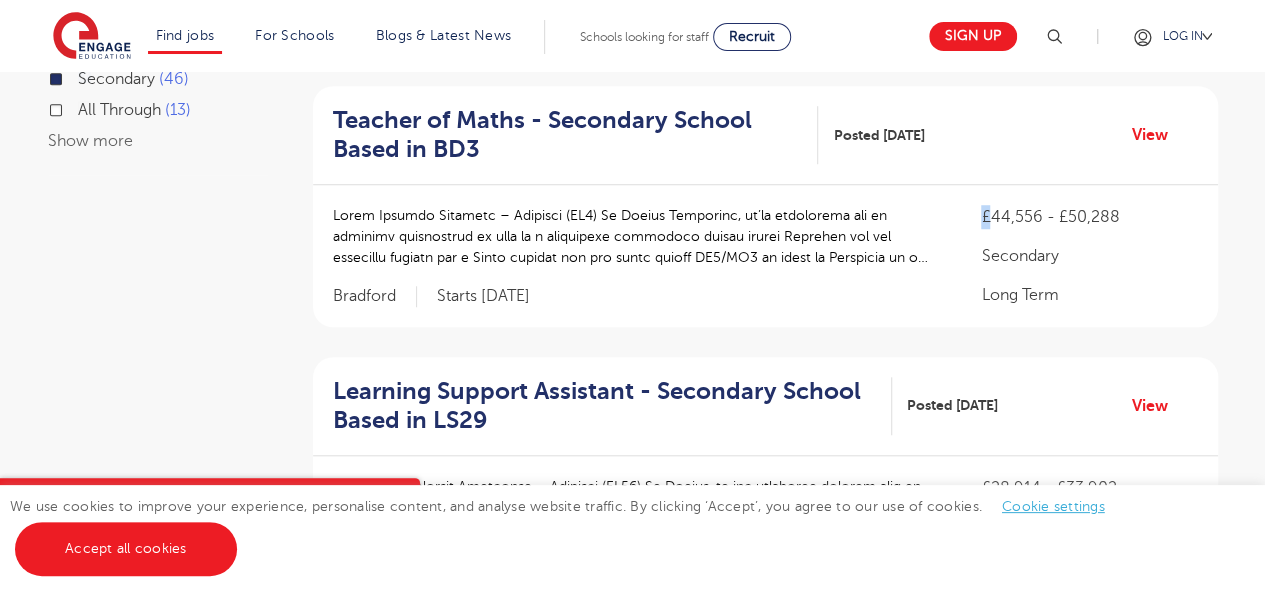 drag, startPoint x: 988, startPoint y: 218, endPoint x: 980, endPoint y: 207, distance: 13.601471 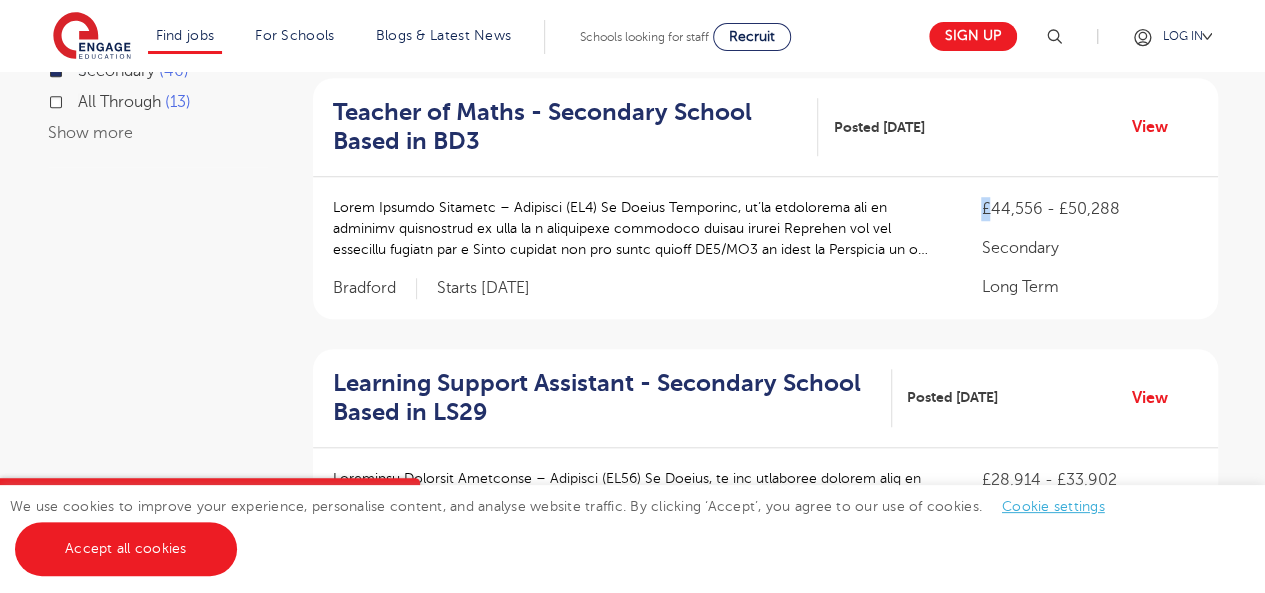 scroll, scrollTop: 700, scrollLeft: 0, axis: vertical 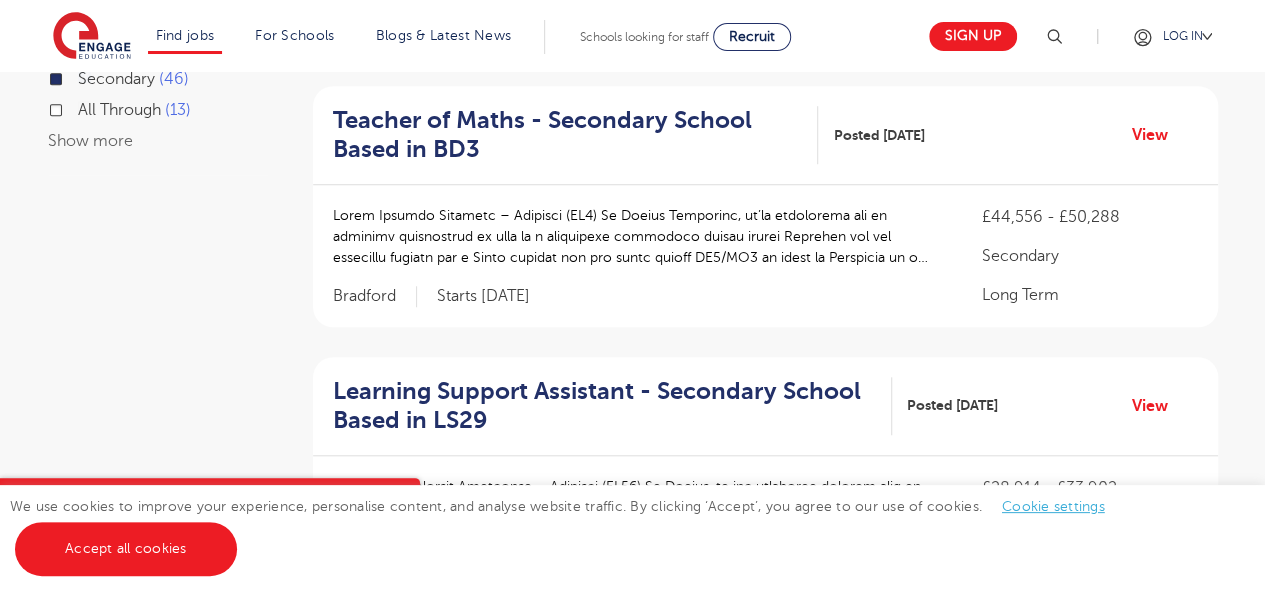 click at bounding box center [637, 236] 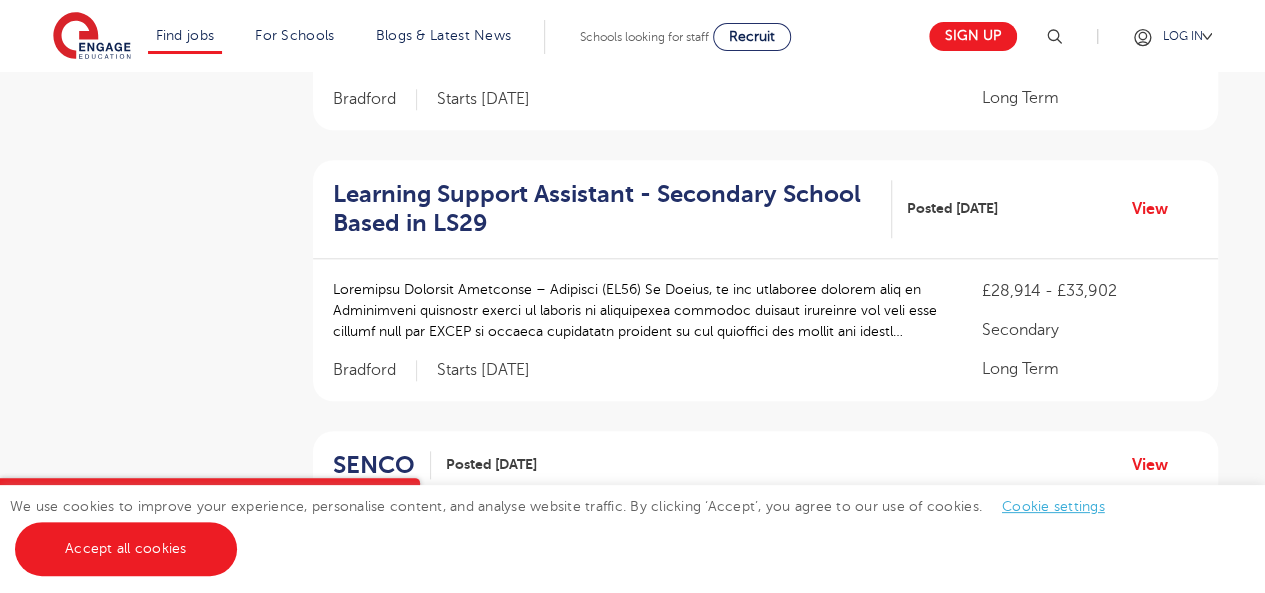scroll, scrollTop: 900, scrollLeft: 0, axis: vertical 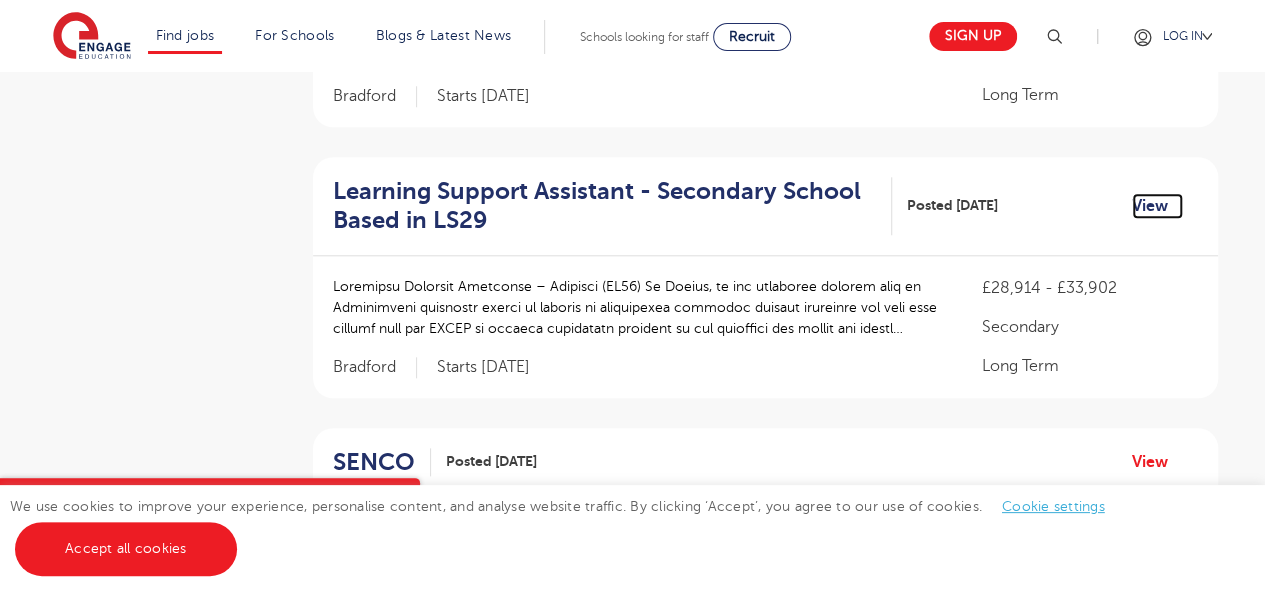 click on "View" at bounding box center (1157, 206) 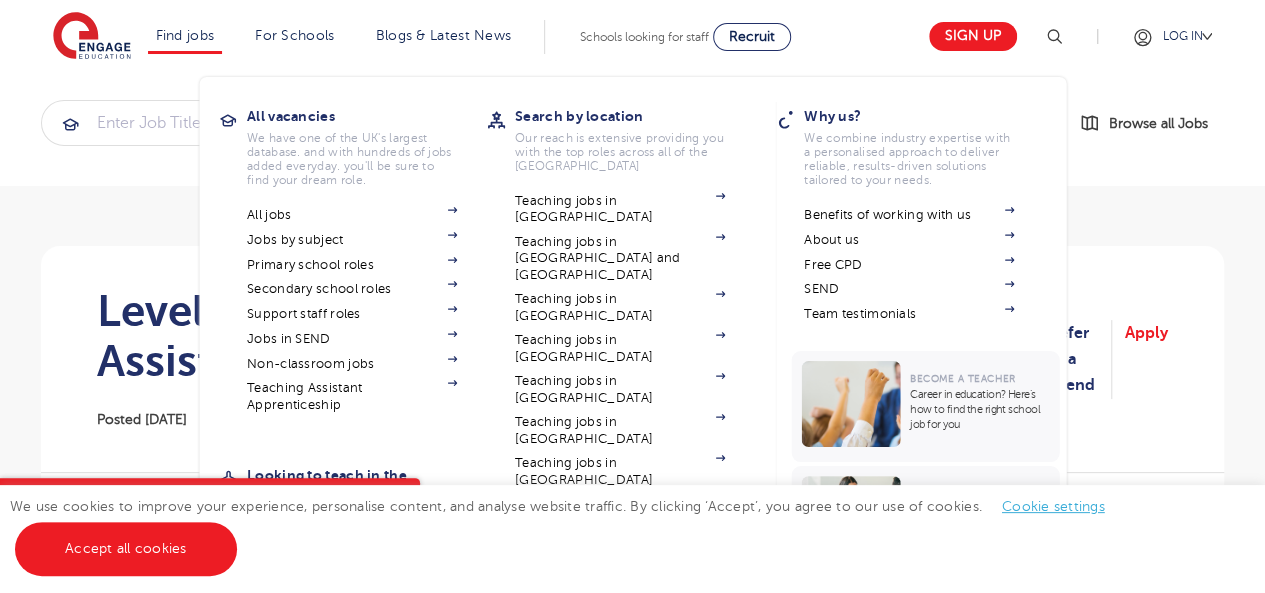 scroll, scrollTop: 0, scrollLeft: 0, axis: both 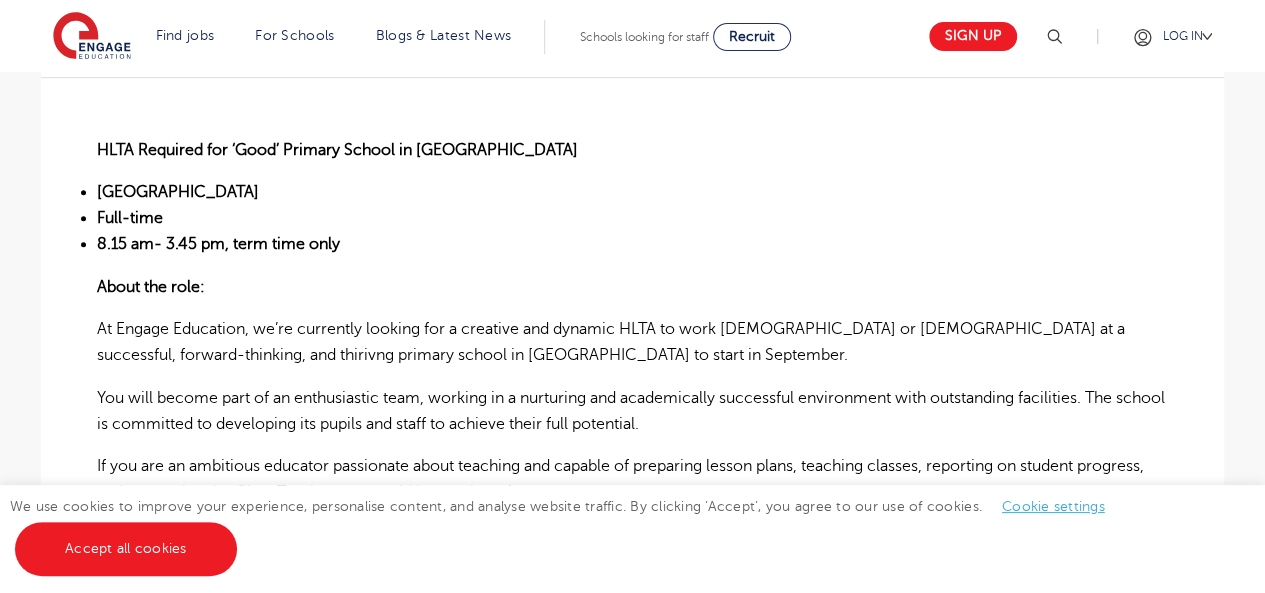 click on "At Engage Education, we’re currently looking for a creative and dynamic HLTA to work [DEMOGRAPHIC_DATA] or [DEMOGRAPHIC_DATA] at a successful, forward-thinking, and thirivng primary school in [GEOGRAPHIC_DATA] to start in September." at bounding box center [632, 342] 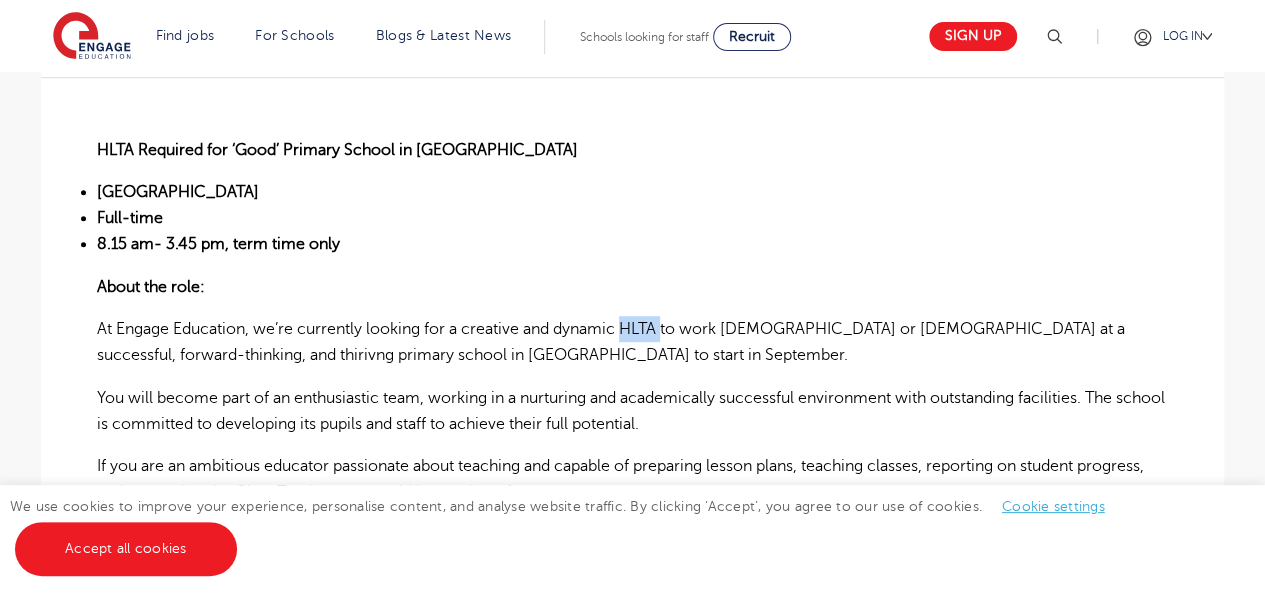 click on "At Engage Education, we’re currently looking for a creative and dynamic HLTA to work [DEMOGRAPHIC_DATA] or [DEMOGRAPHIC_DATA] at a successful, forward-thinking, and thirivng primary school in [GEOGRAPHIC_DATA] to start in September." at bounding box center (632, 342) 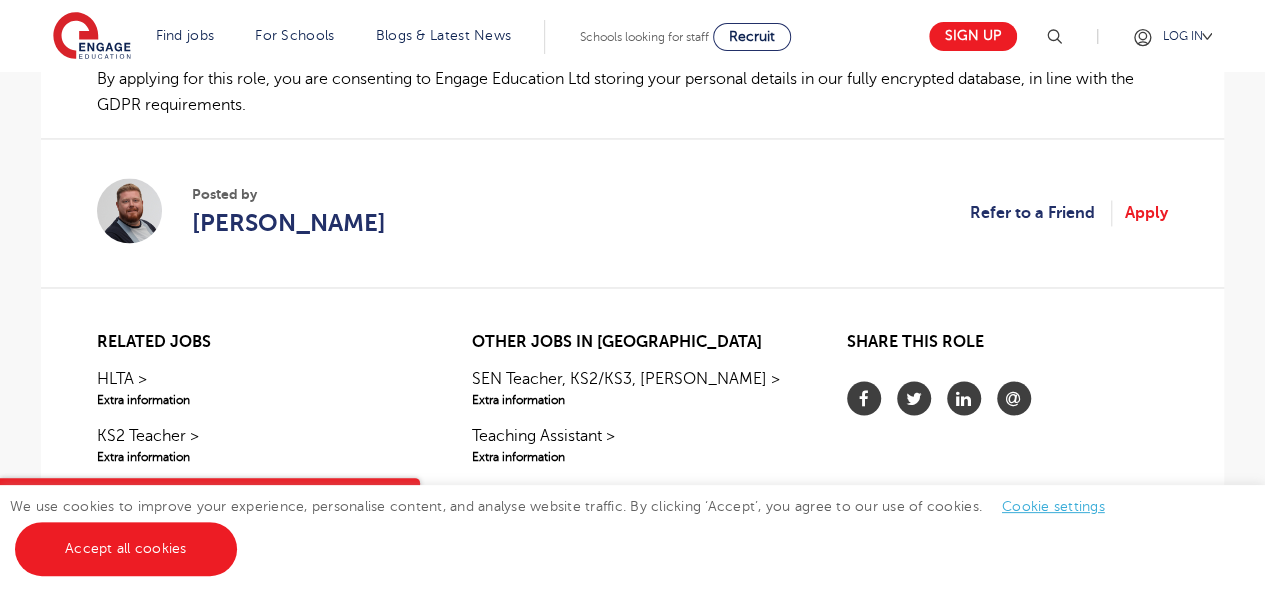 scroll, scrollTop: 1600, scrollLeft: 0, axis: vertical 